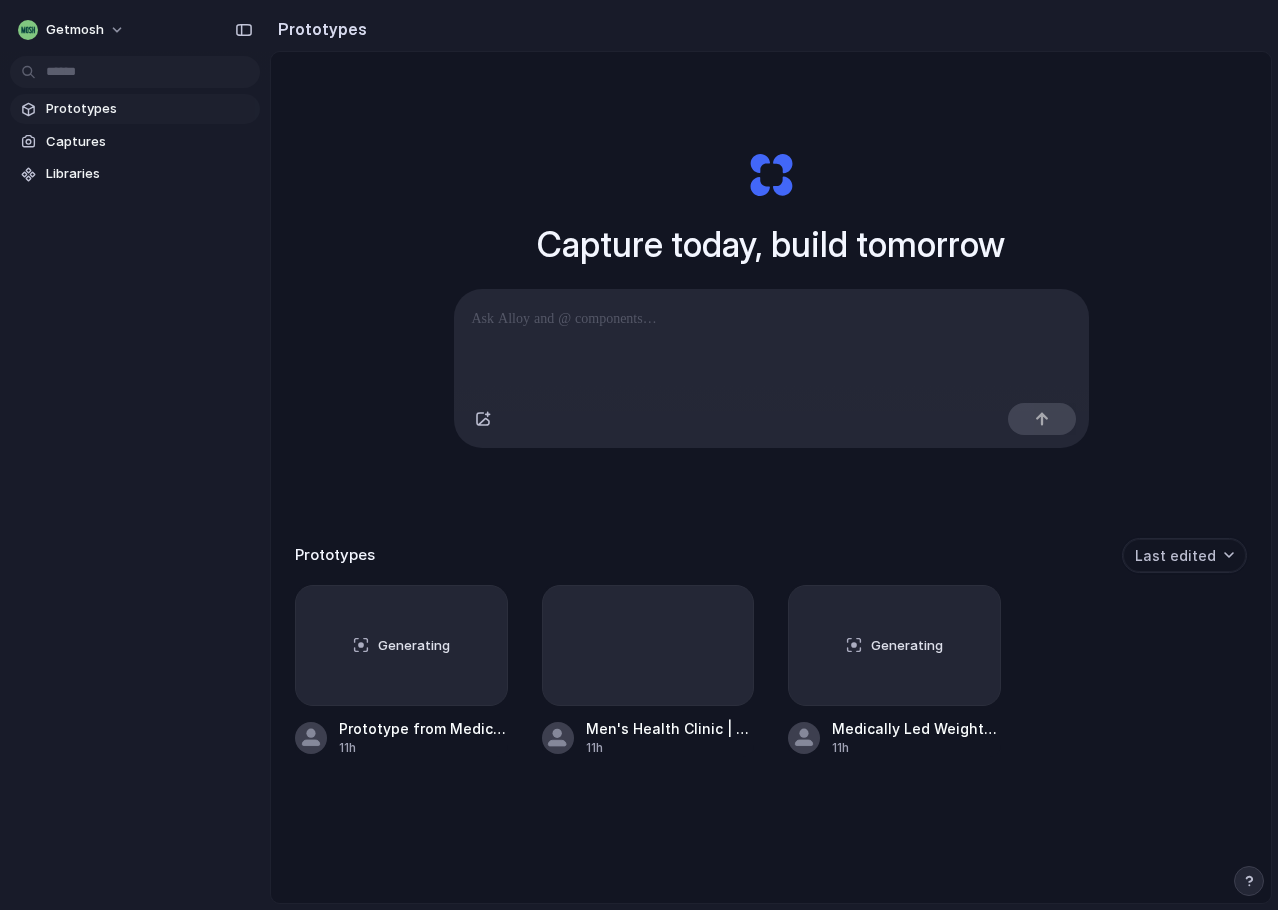 scroll, scrollTop: 0, scrollLeft: 0, axis: both 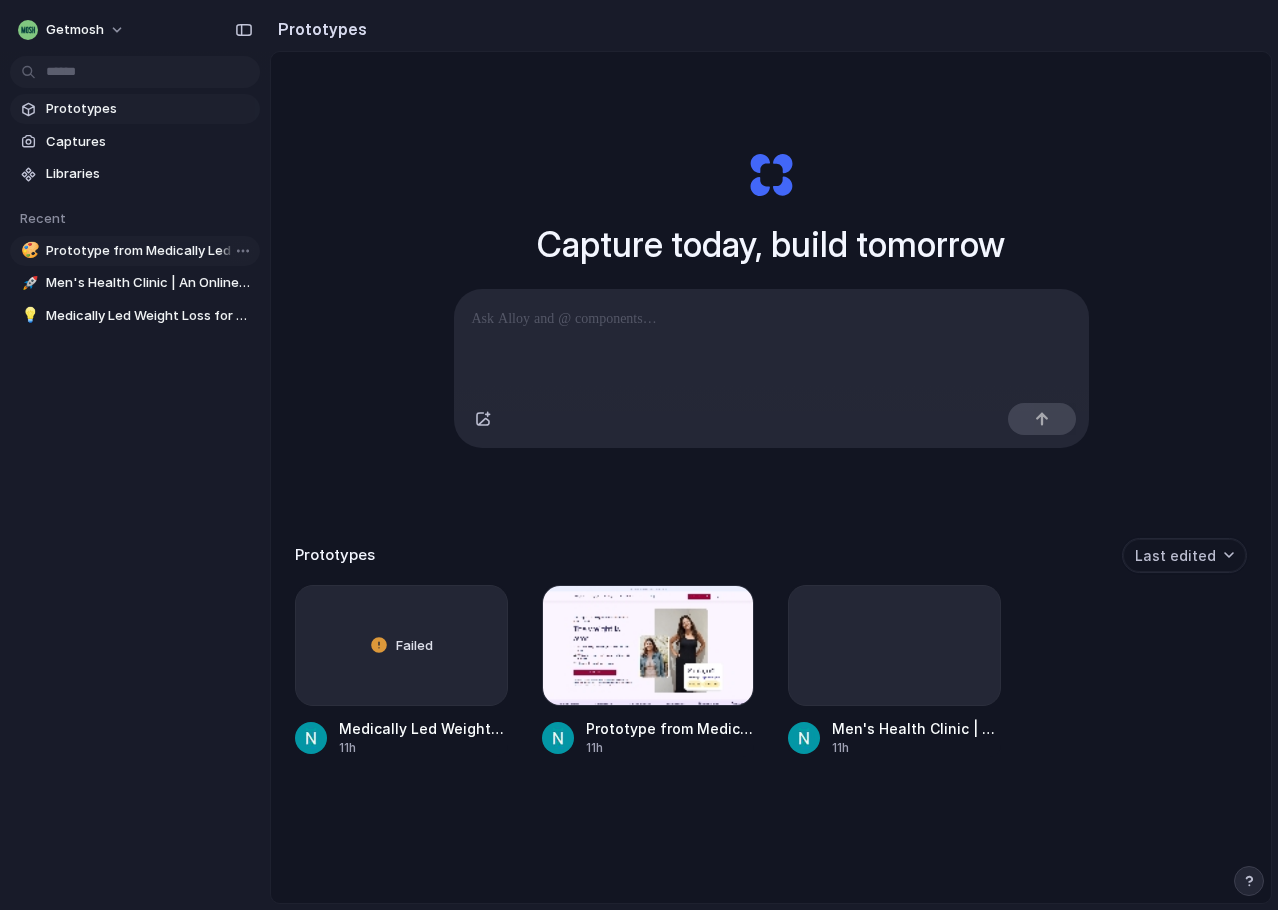 click on "Prototype from Medically Led Weight Loss for Women in NZ | Moshy" at bounding box center (149, 251) 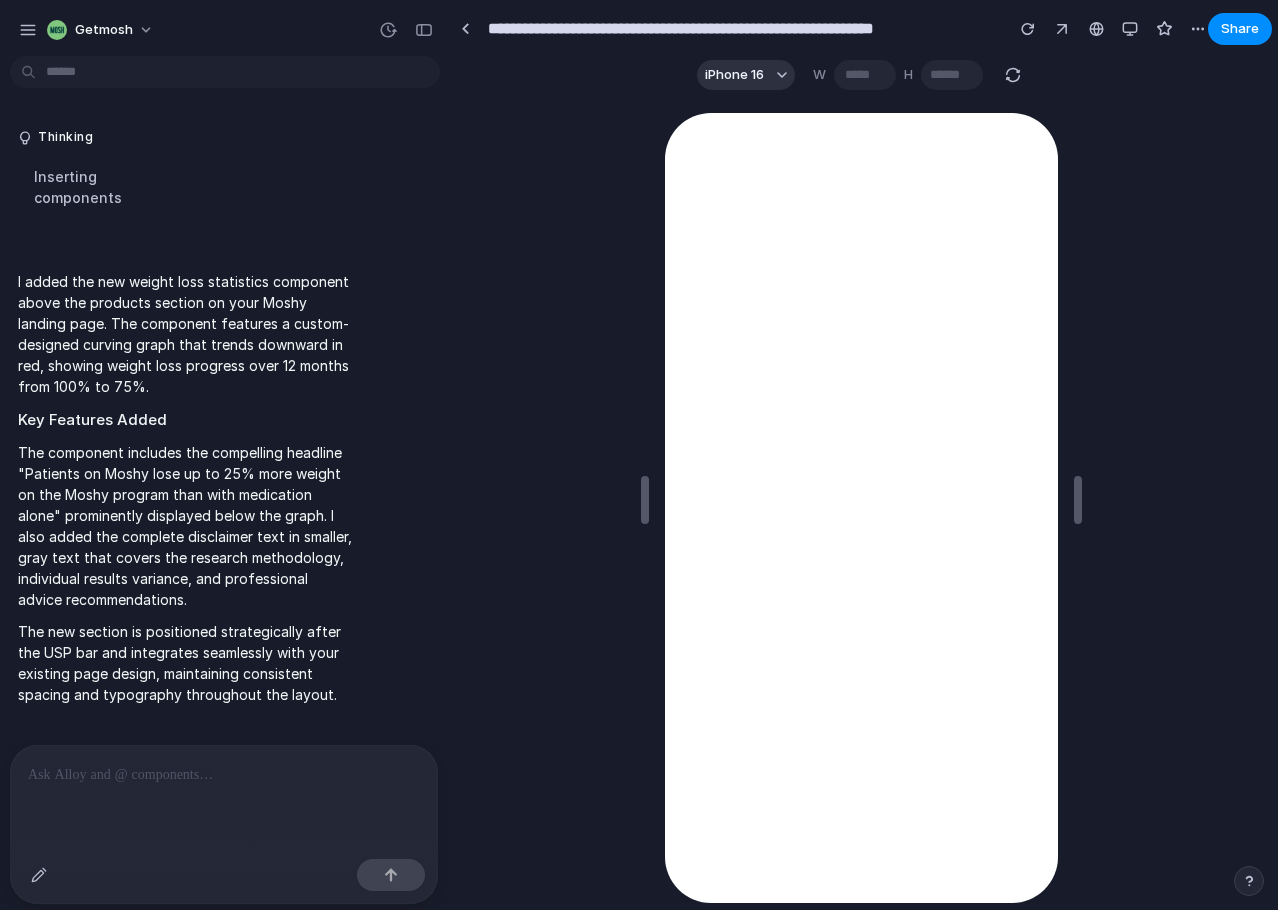 scroll, scrollTop: 608, scrollLeft: 0, axis: vertical 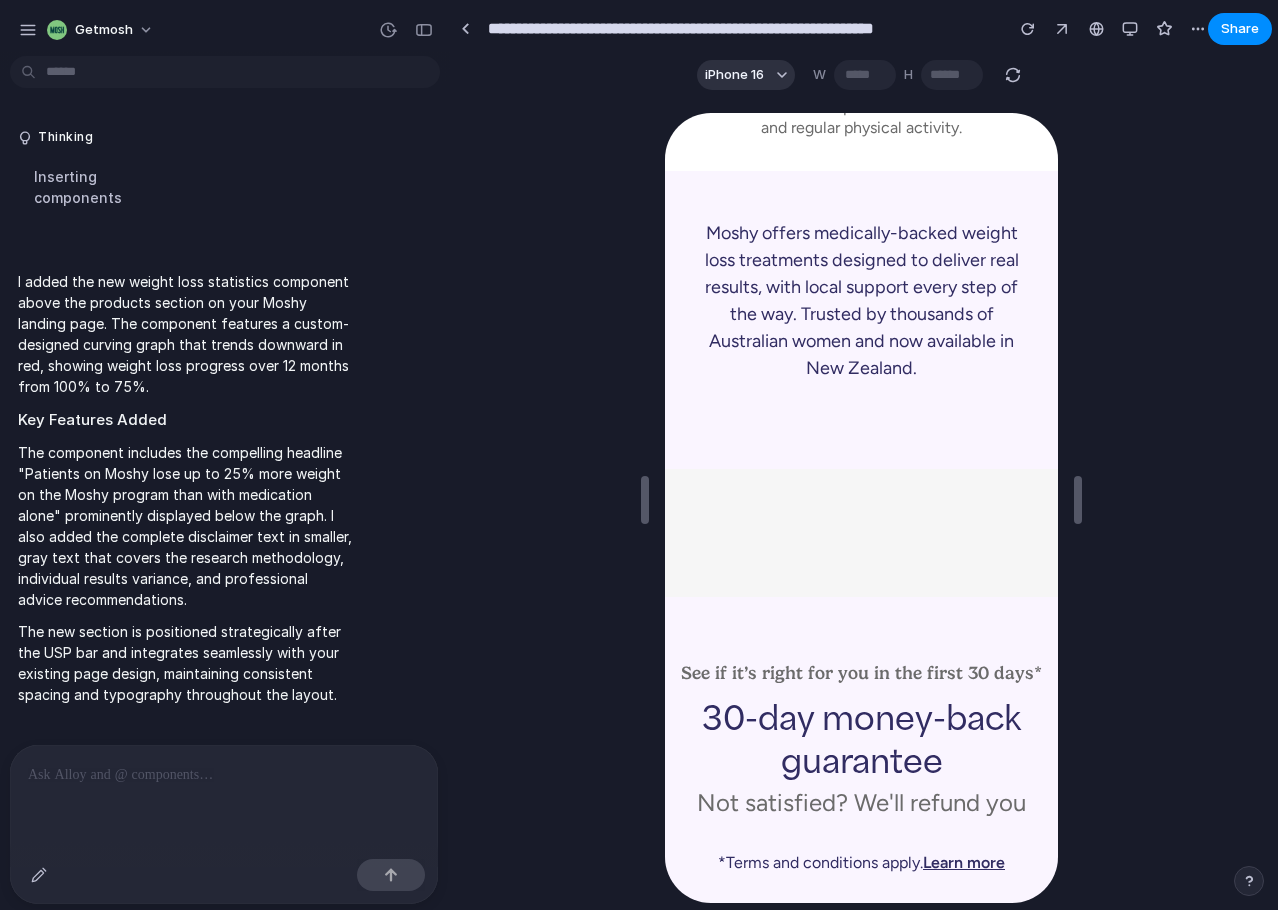 click at bounding box center (639, 455) 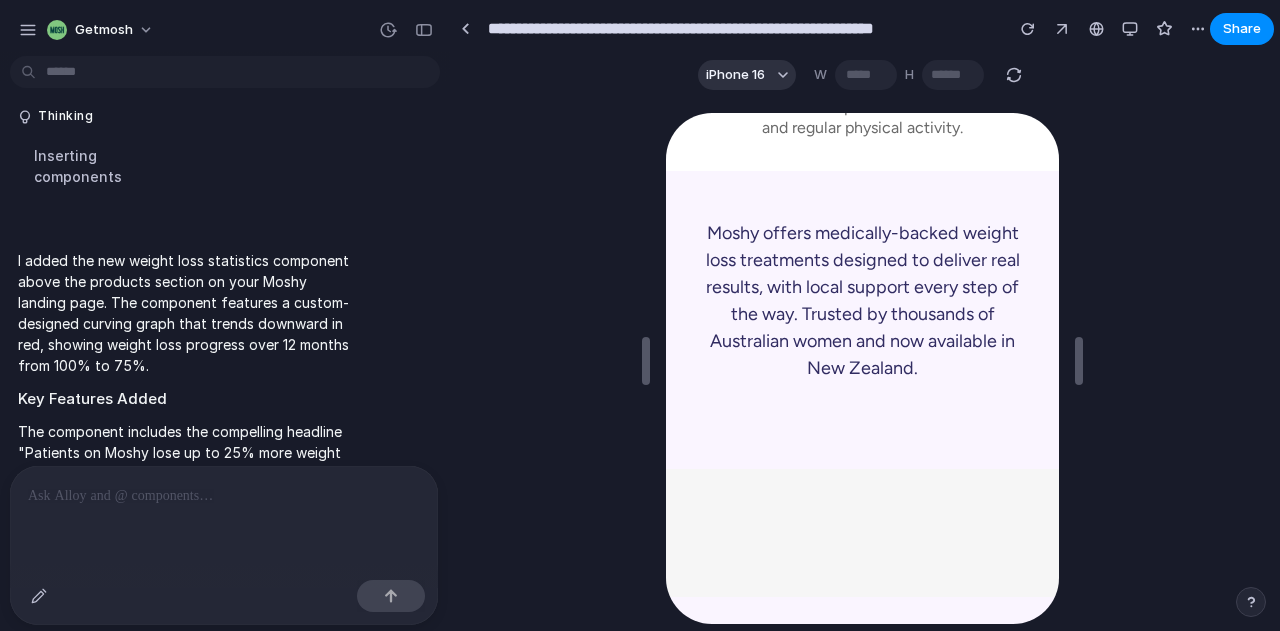 scroll, scrollTop: 607, scrollLeft: 0, axis: vertical 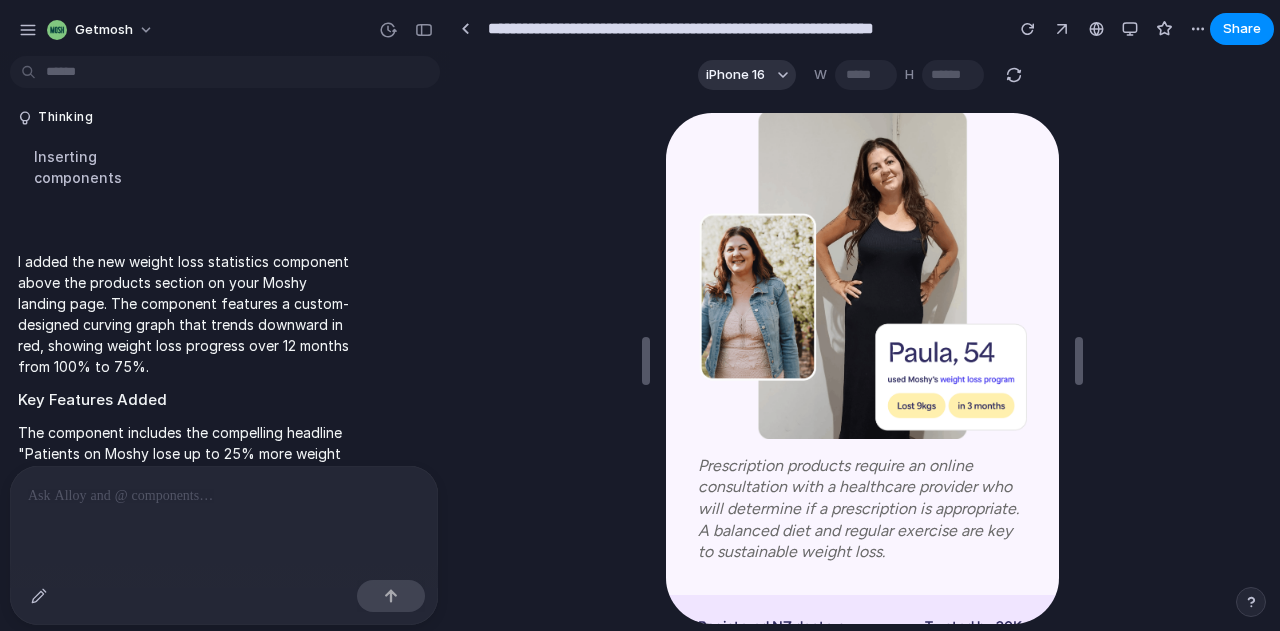 click at bounding box center [640, 316] 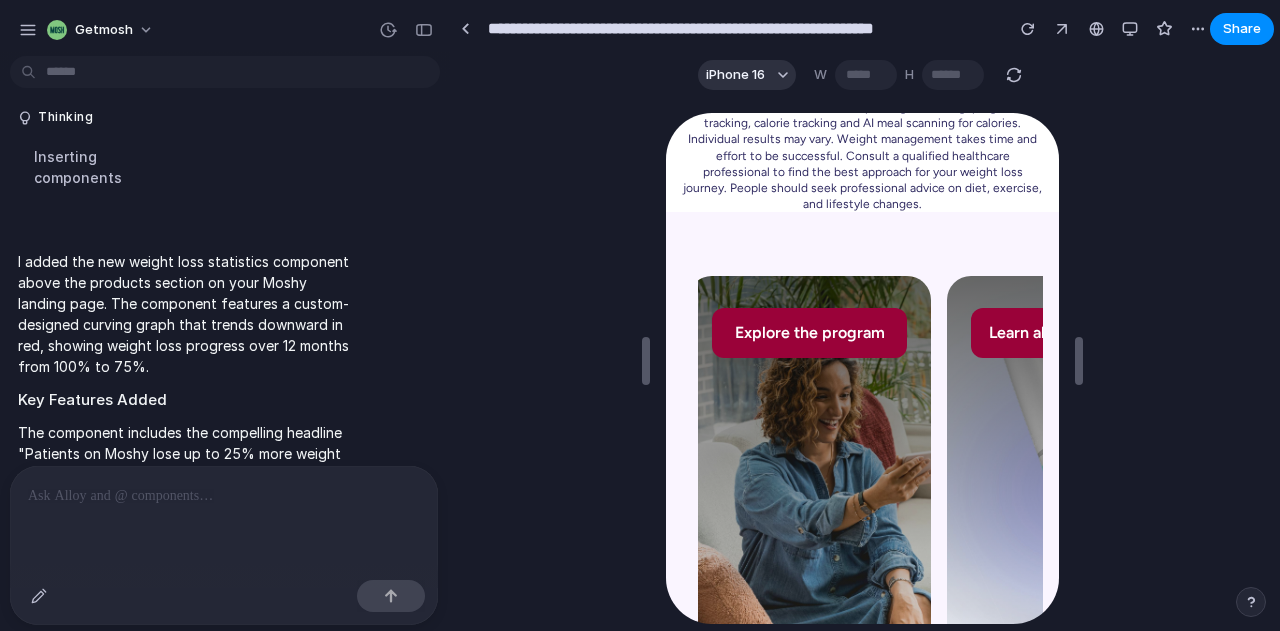 scroll, scrollTop: 1686, scrollLeft: 0, axis: vertical 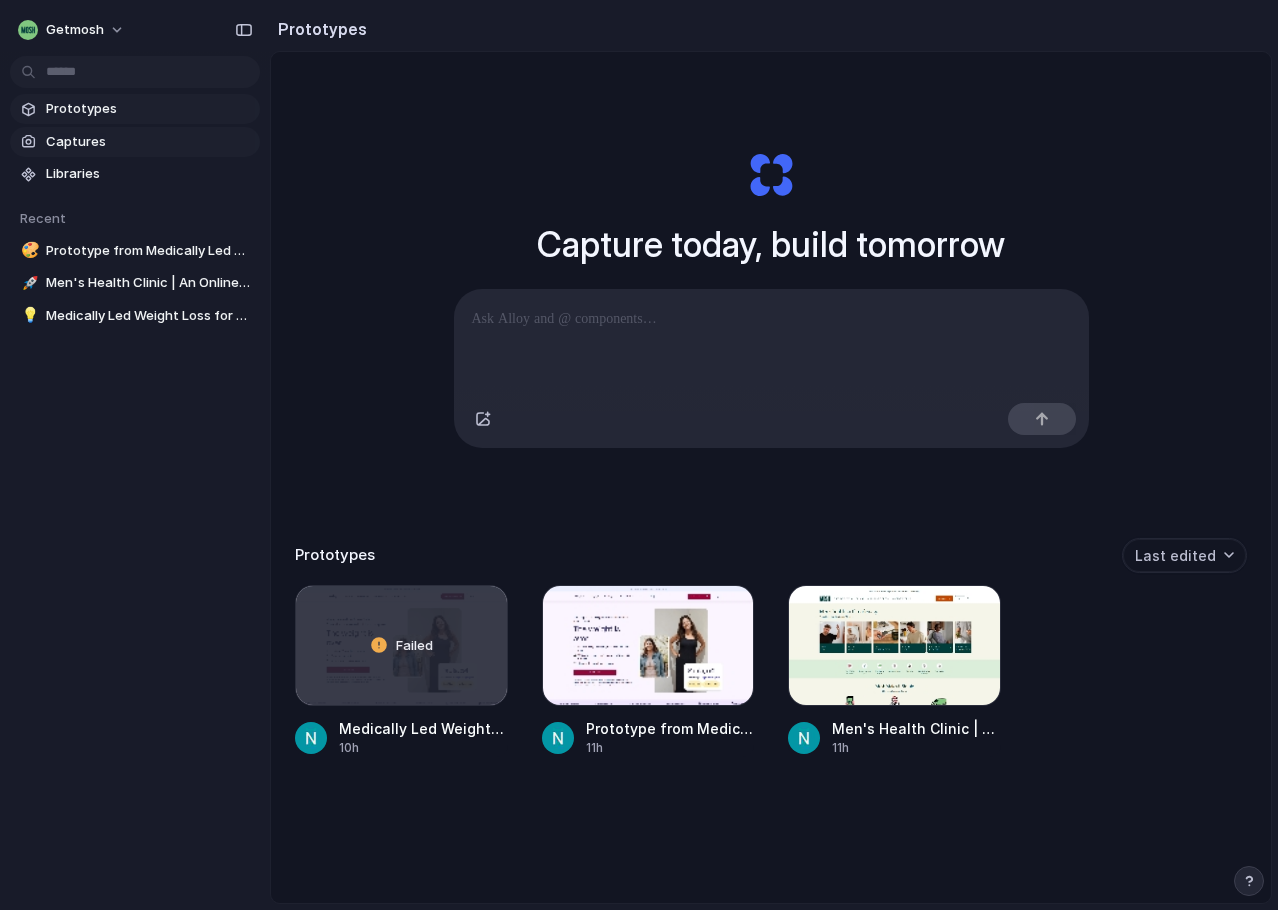 click on "Captures" at bounding box center [149, 142] 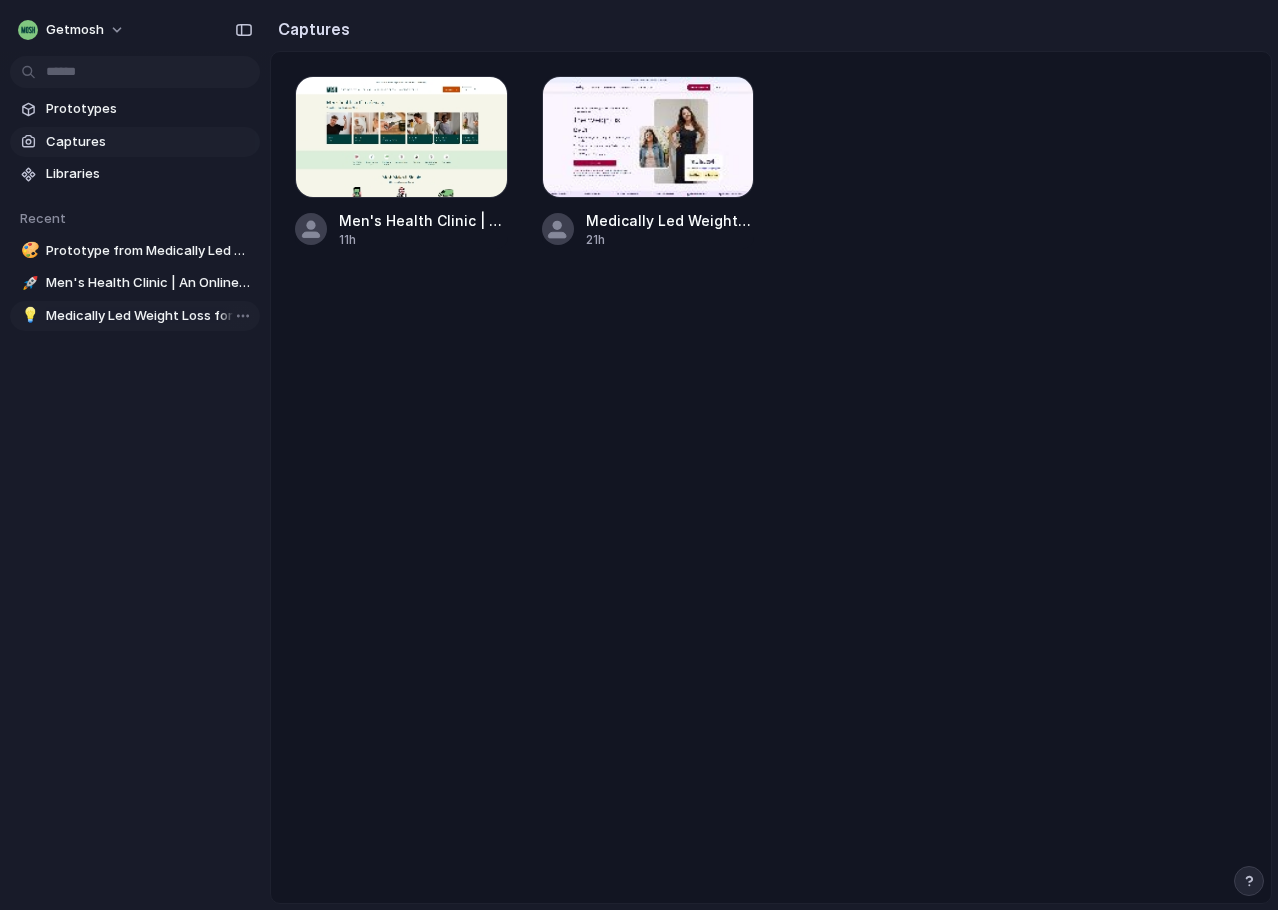 click on "Medically Led Weight Loss for Women in NZ | Moshy" at bounding box center (149, 316) 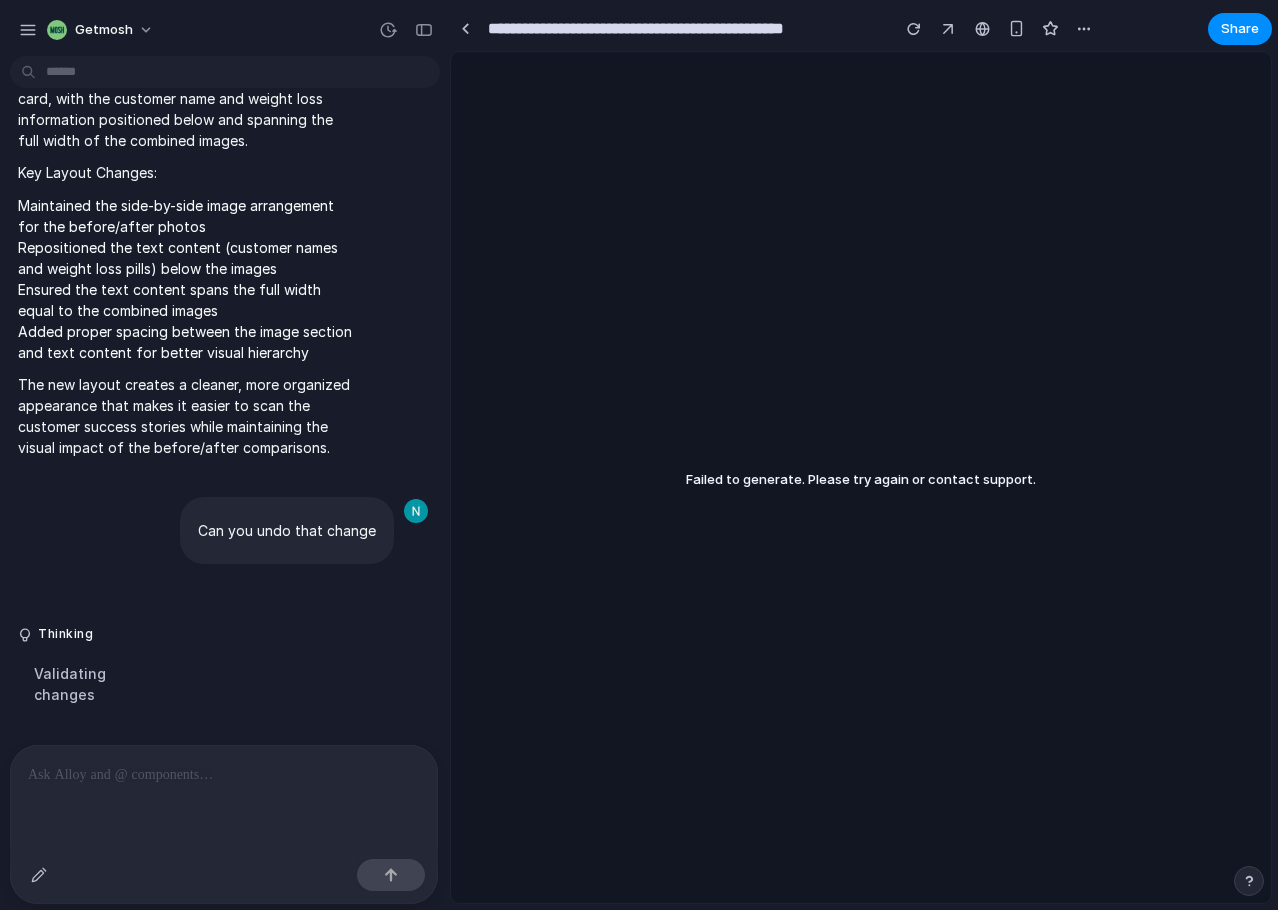 scroll, scrollTop: 5381, scrollLeft: 0, axis: vertical 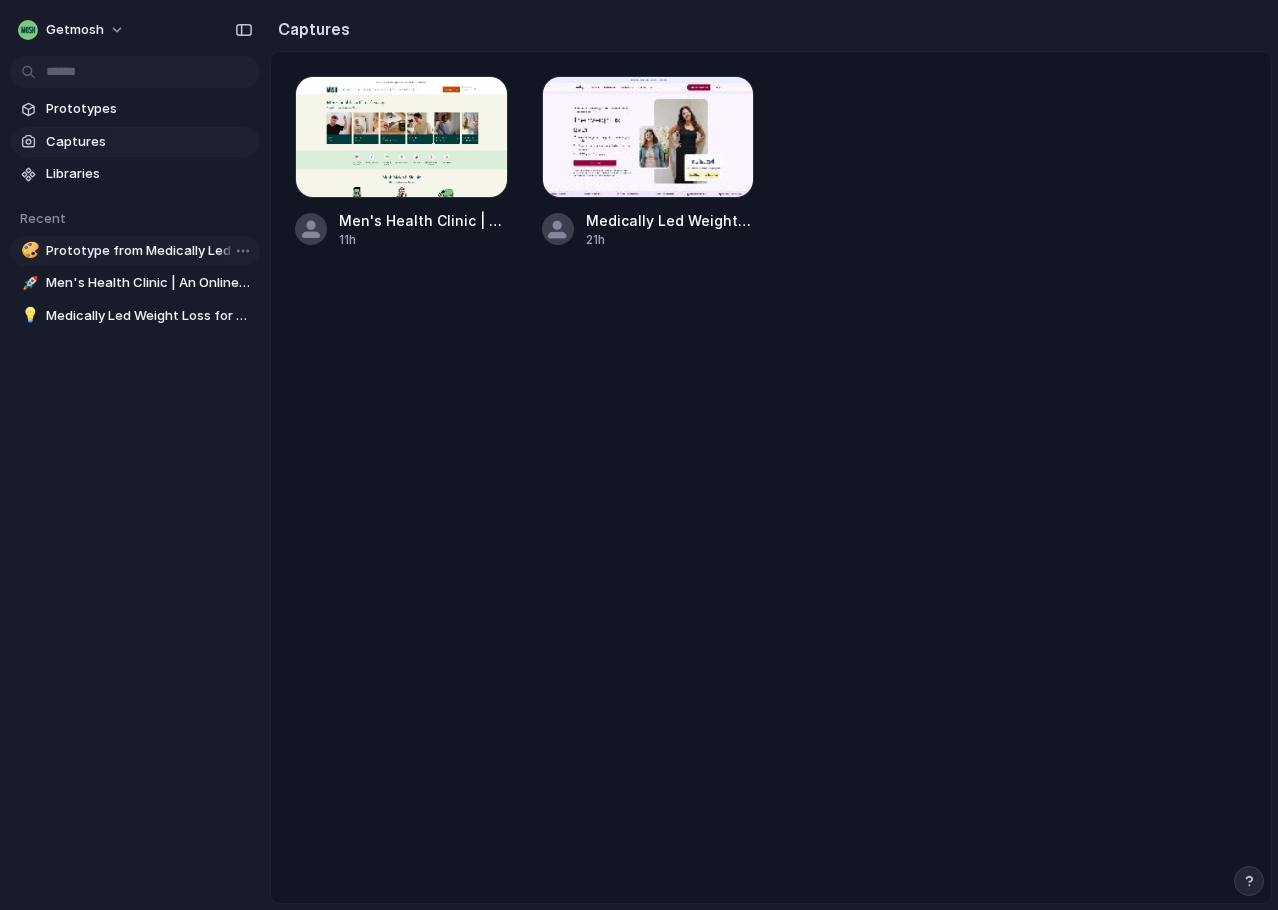 click on "Prototype from Medically Led Weight Loss for Women in NZ | Moshy" at bounding box center (149, 251) 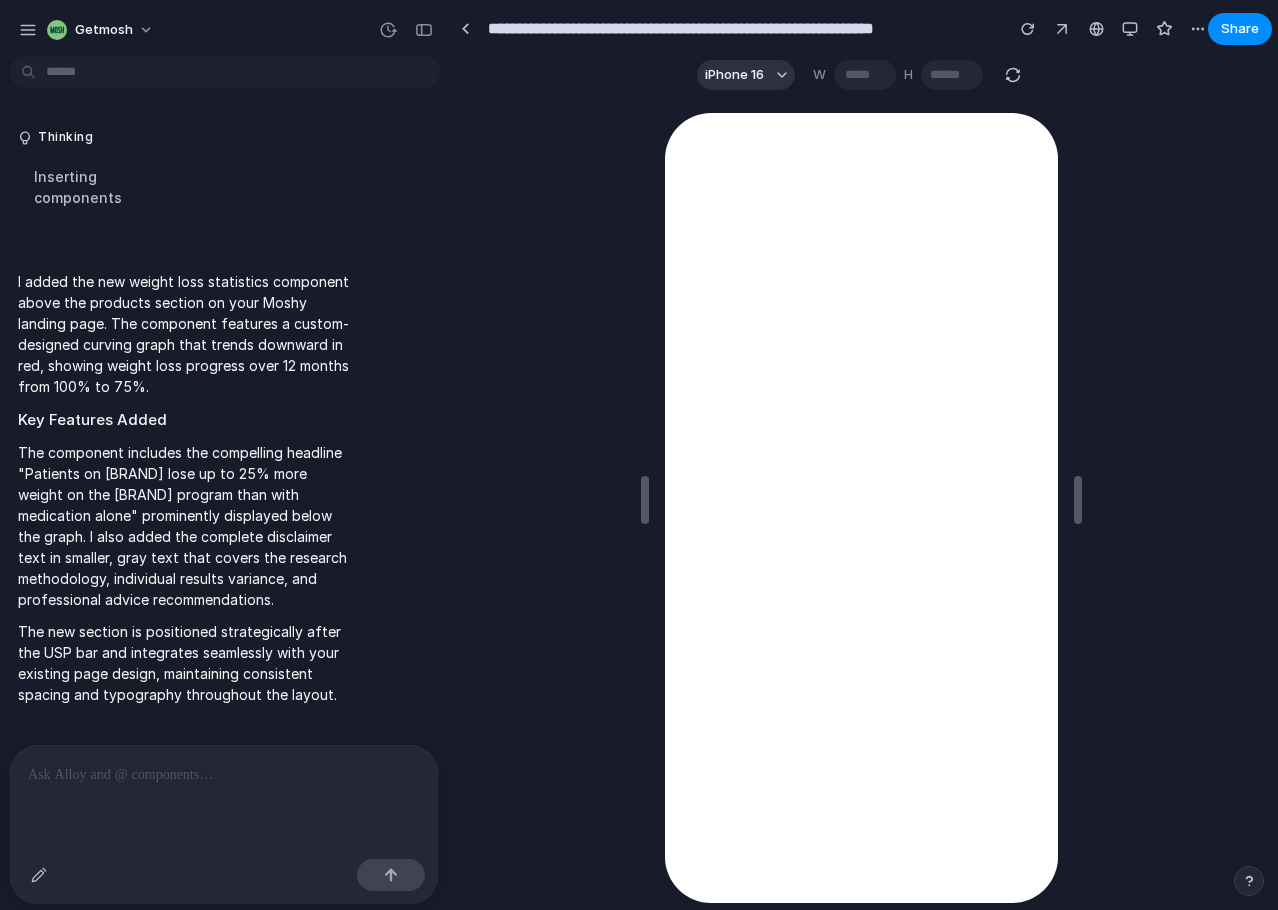 scroll, scrollTop: 608, scrollLeft: 0, axis: vertical 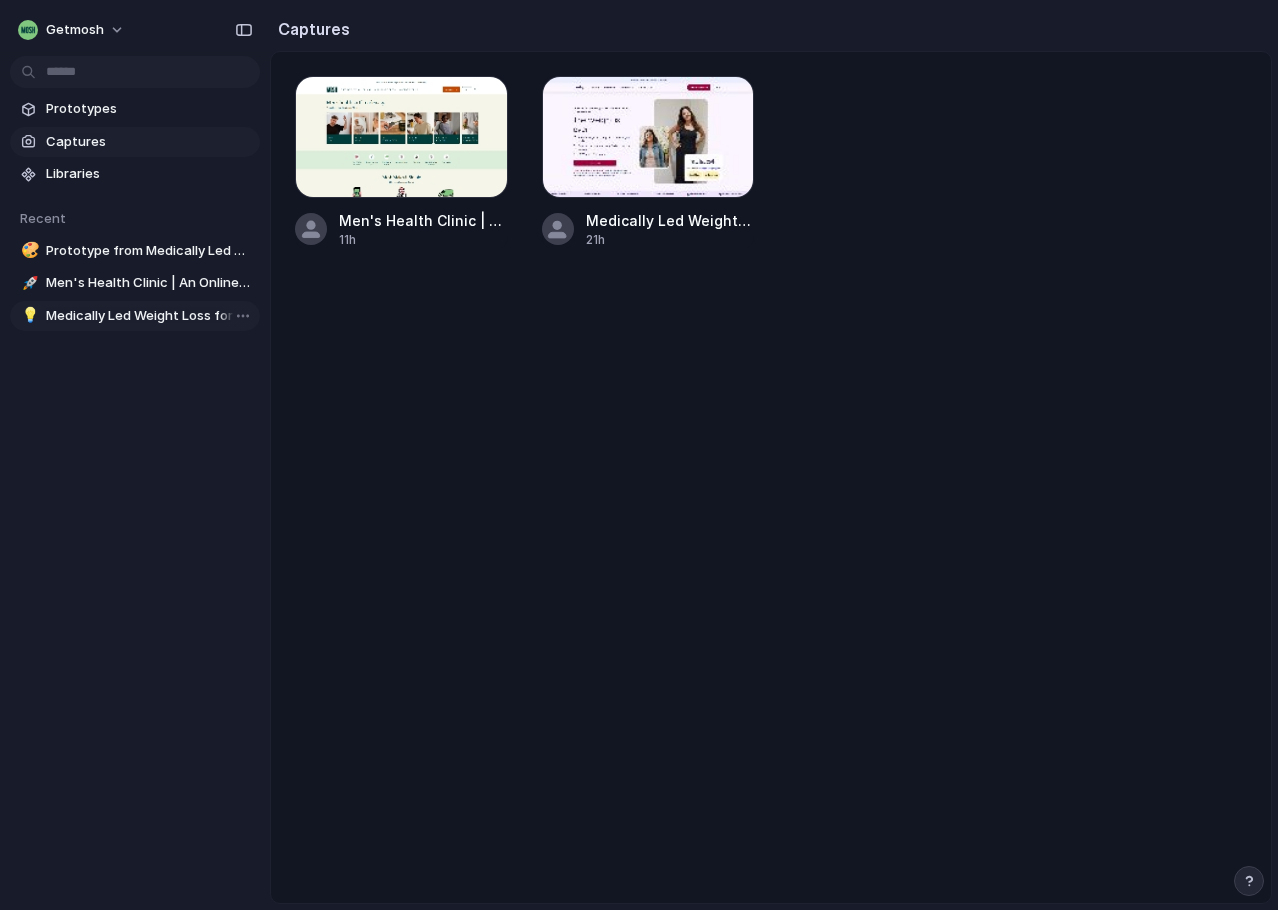click on "Medically Led Weight Loss for Women in NZ | Moshy" at bounding box center [149, 316] 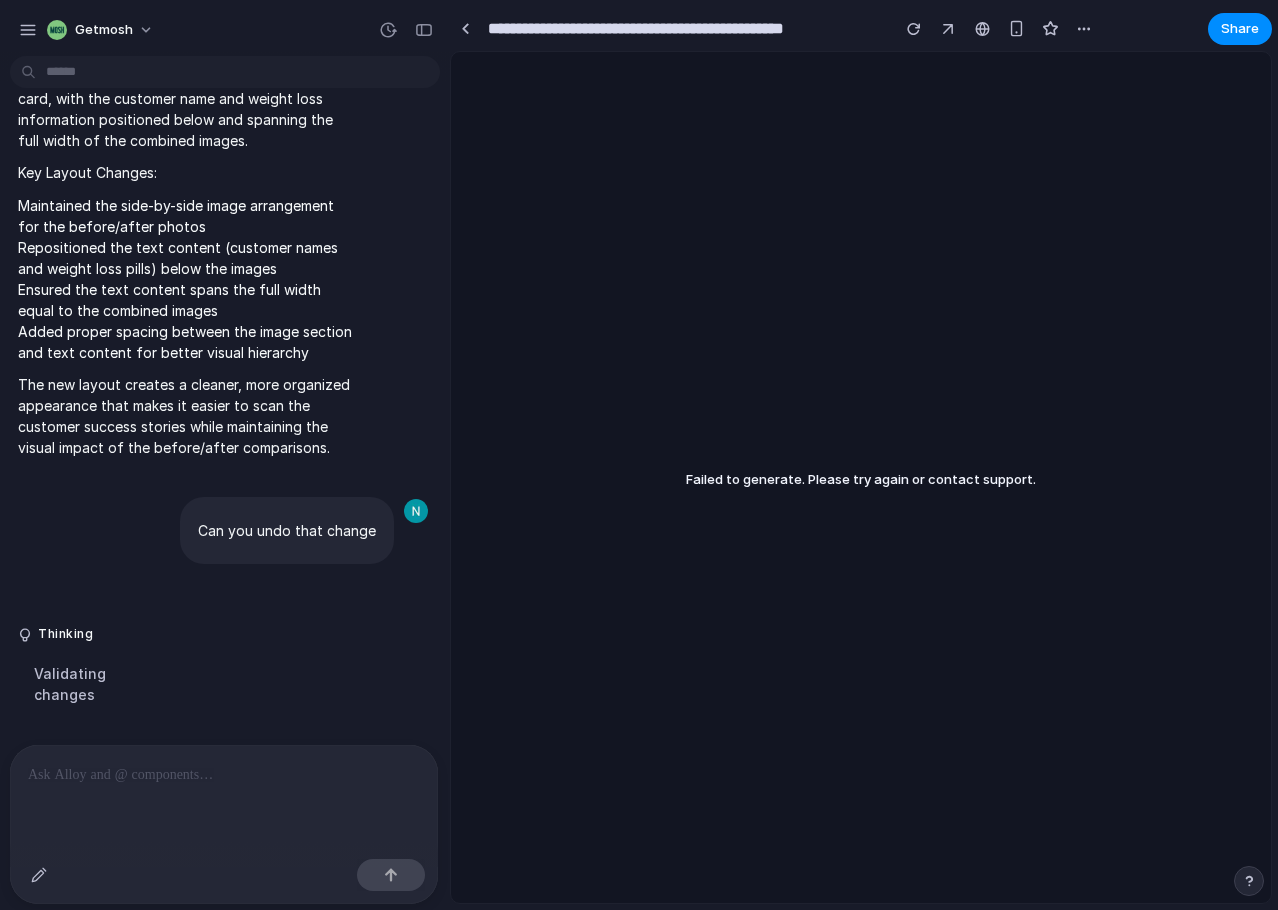 scroll, scrollTop: 5381, scrollLeft: 0, axis: vertical 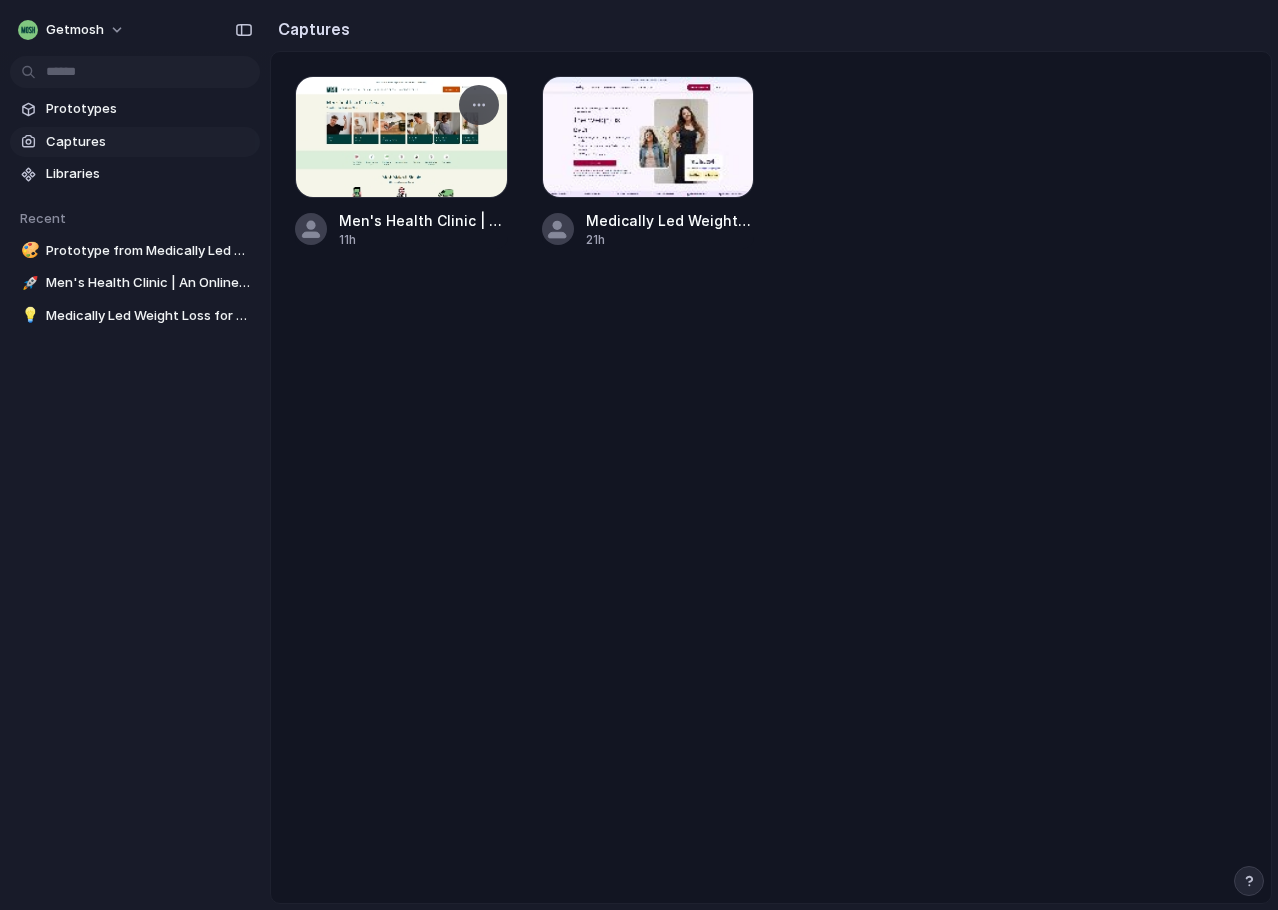 click at bounding box center [401, 137] 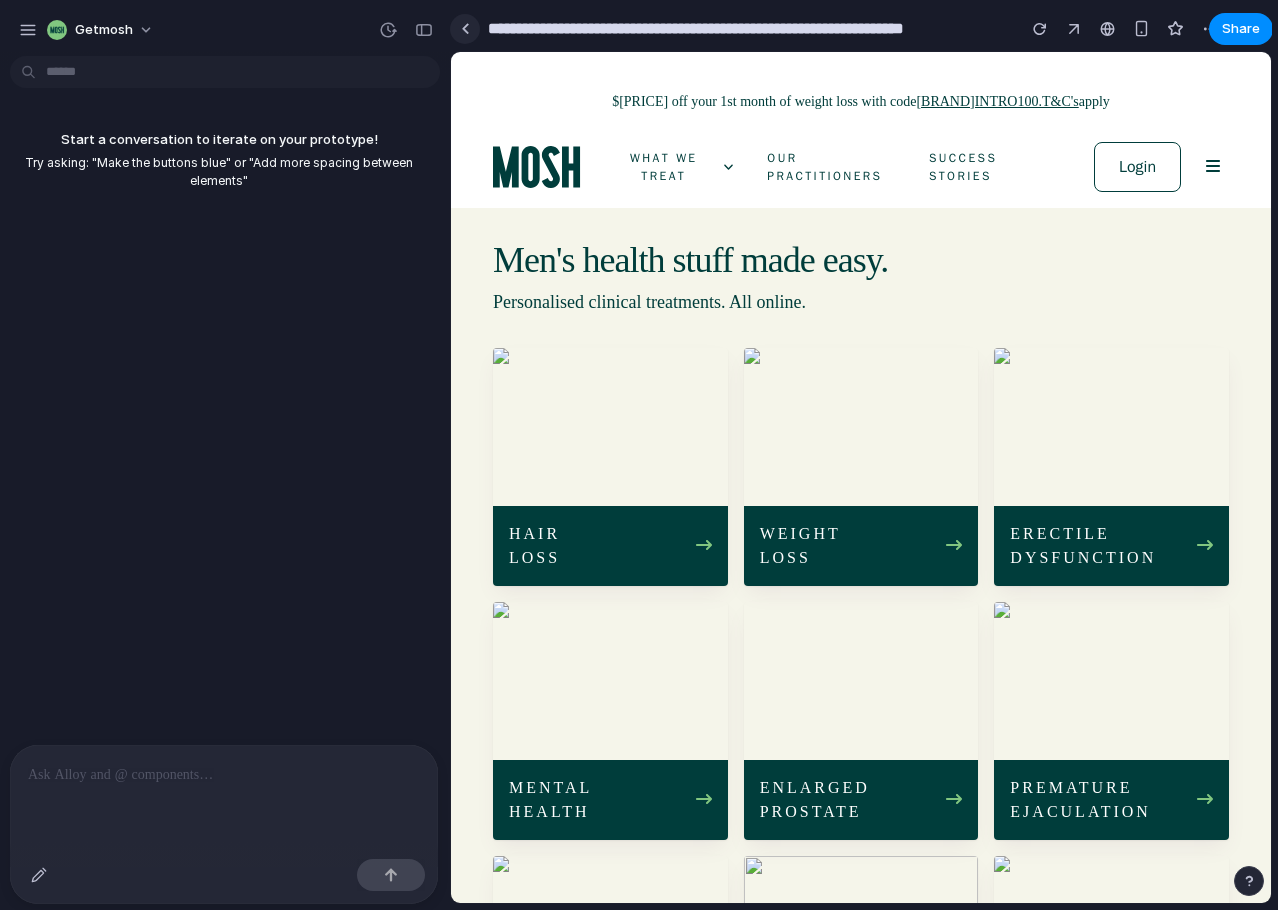scroll, scrollTop: 0, scrollLeft: 0, axis: both 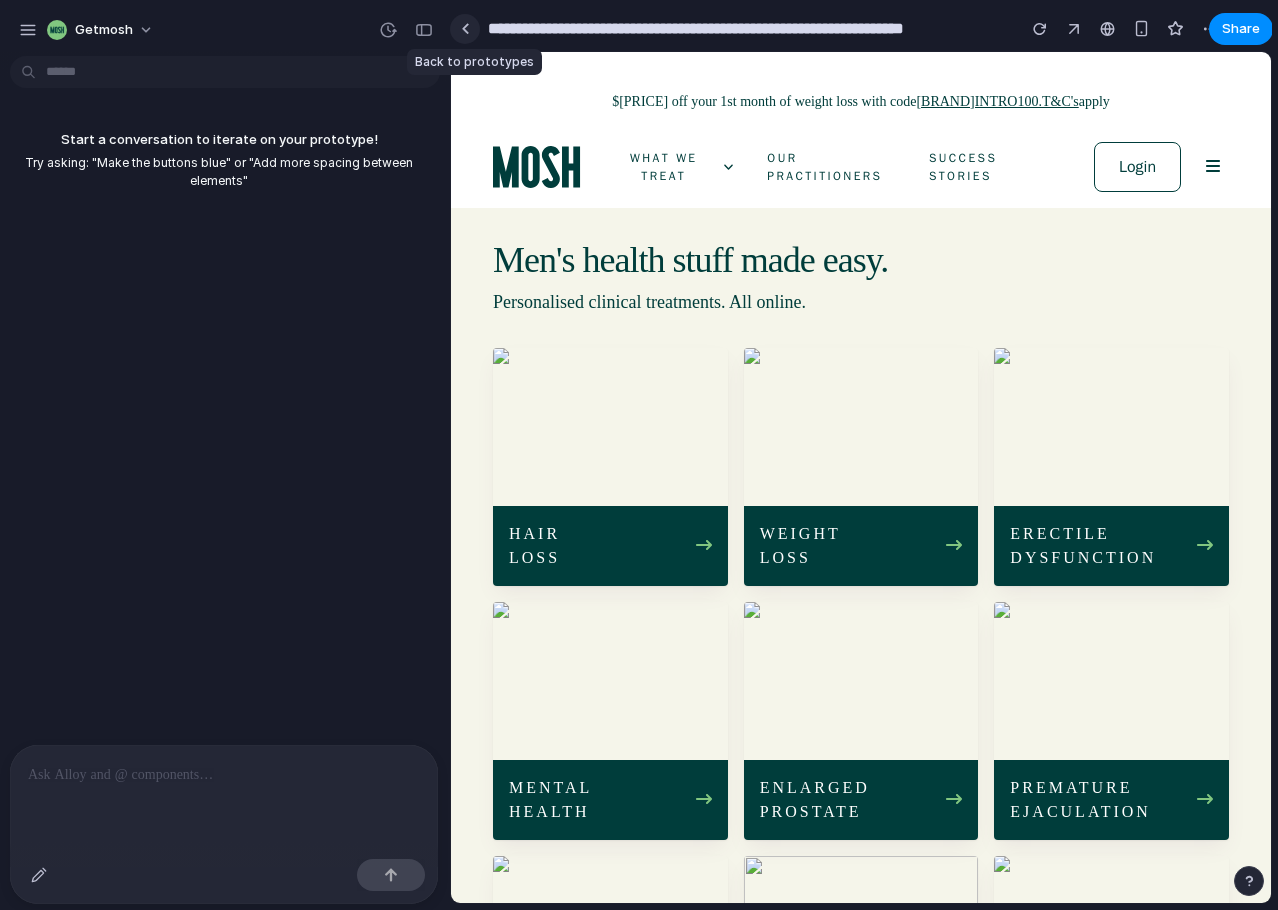 click at bounding box center [465, 28] 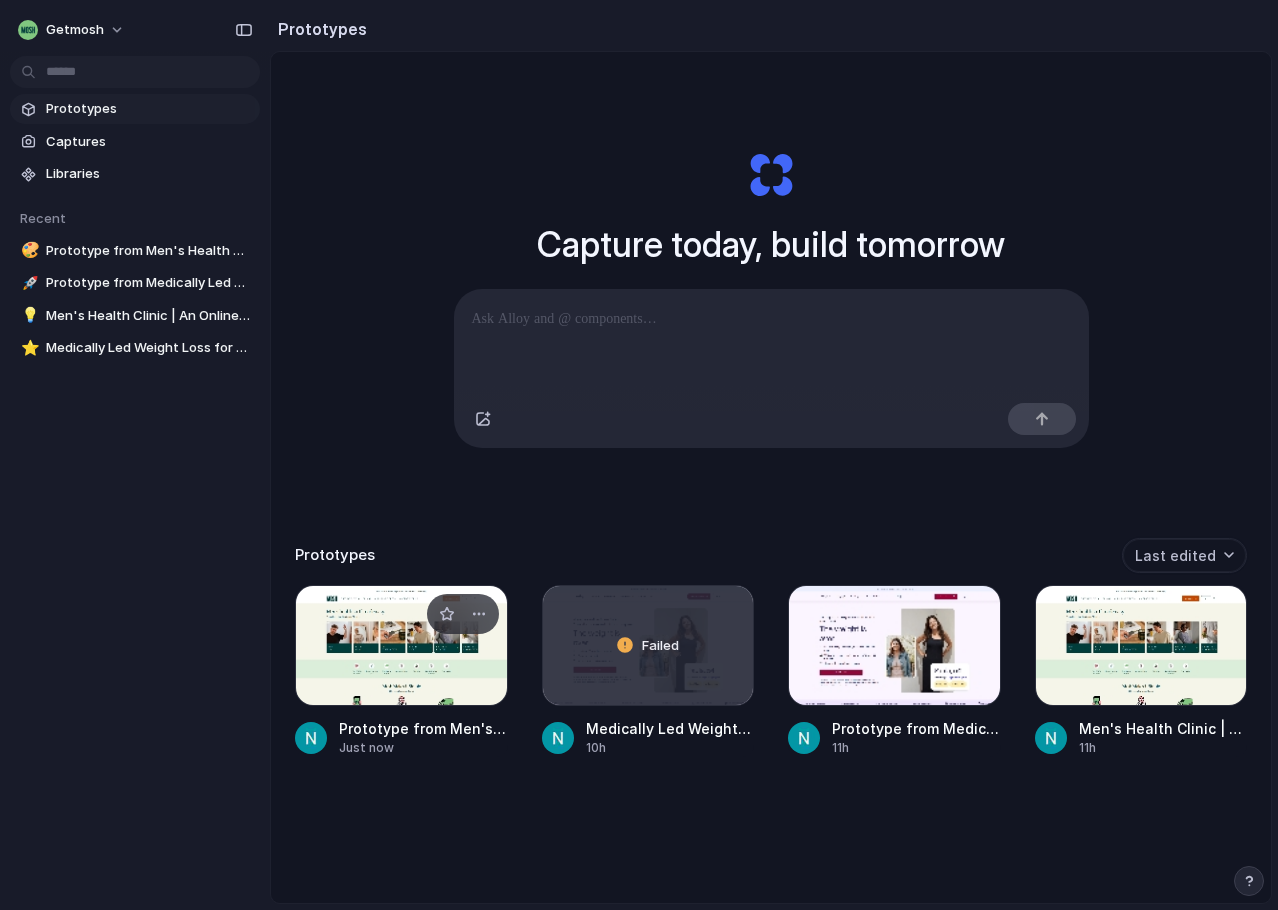 click at bounding box center [401, 646] 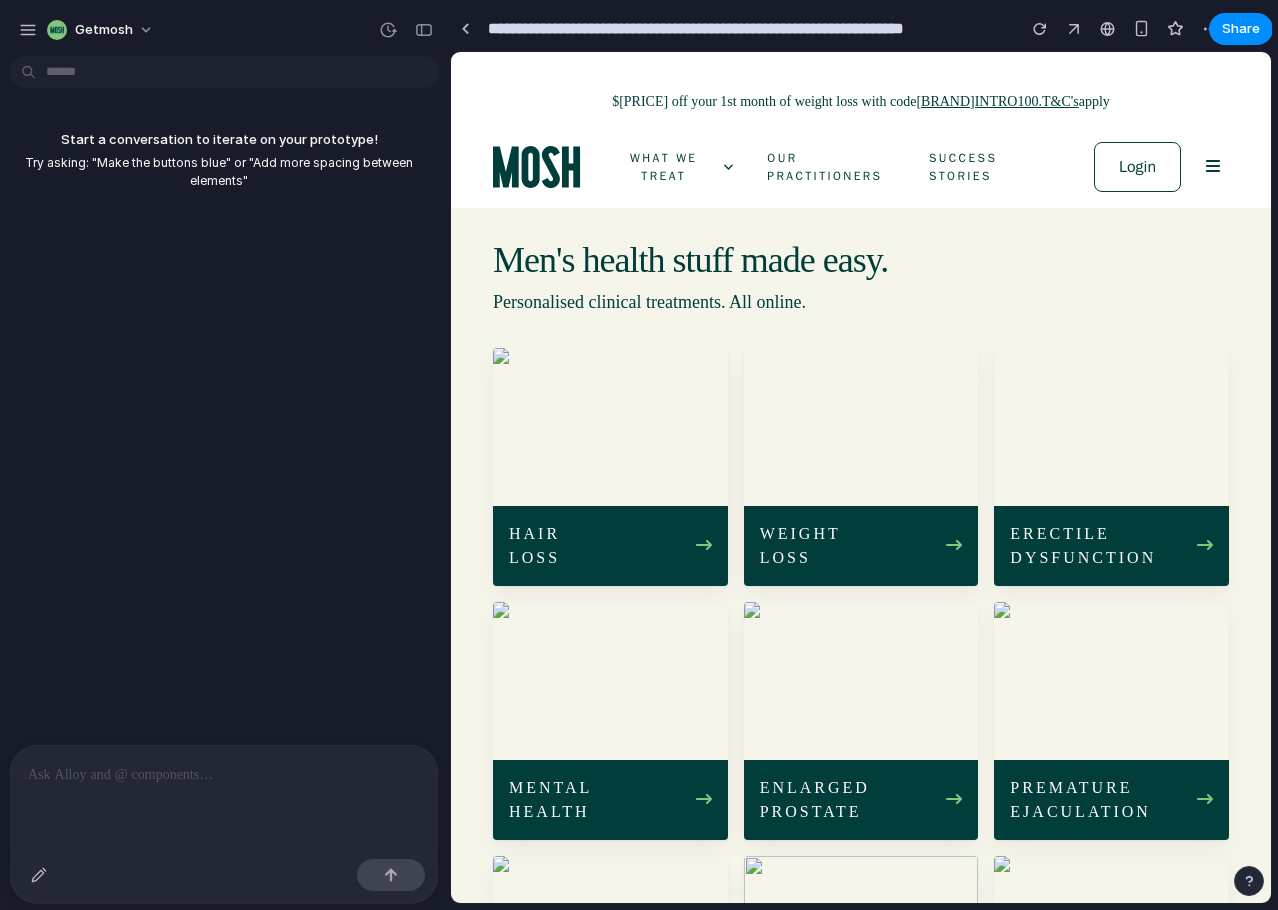 scroll, scrollTop: 0, scrollLeft: 0, axis: both 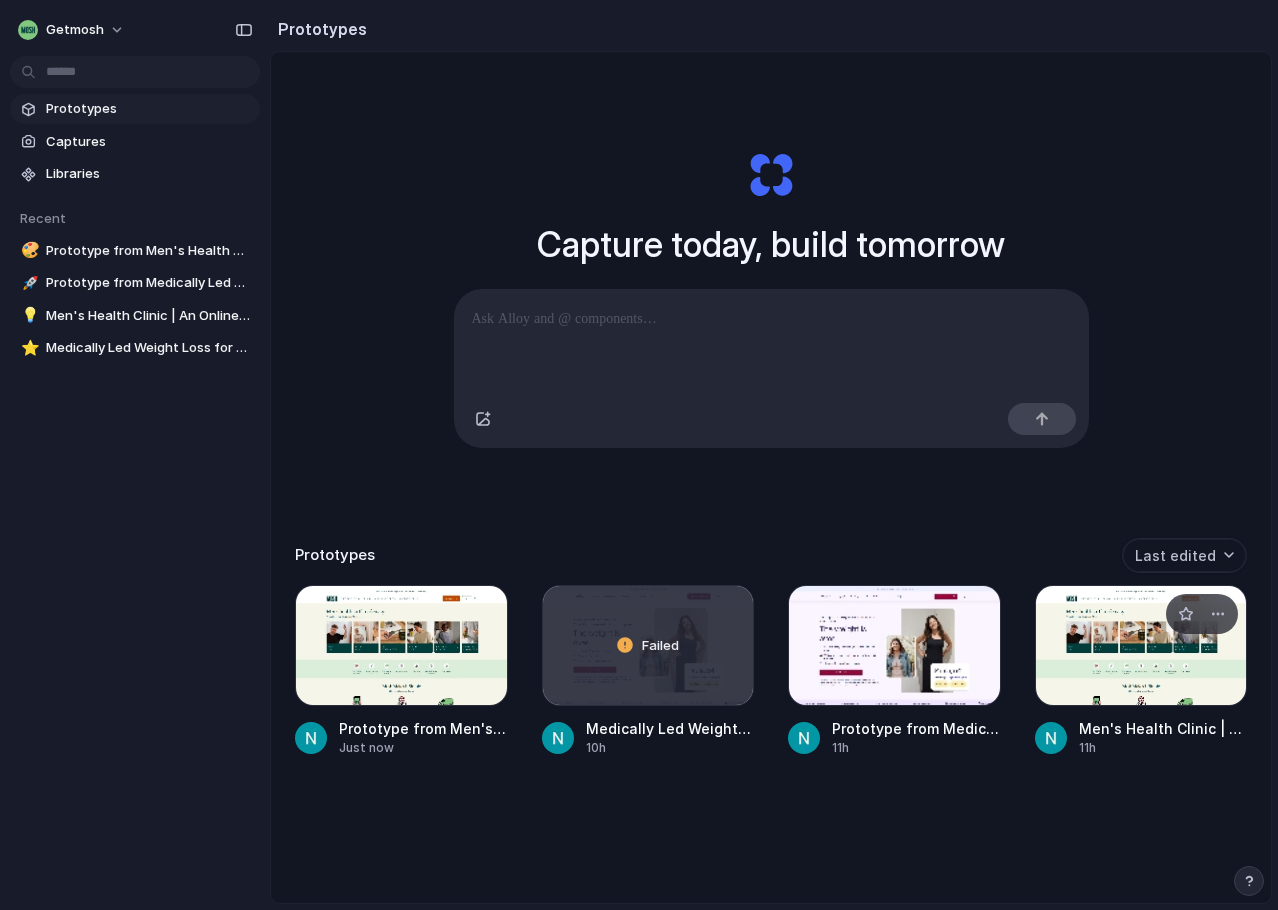 click at bounding box center (1141, 646) 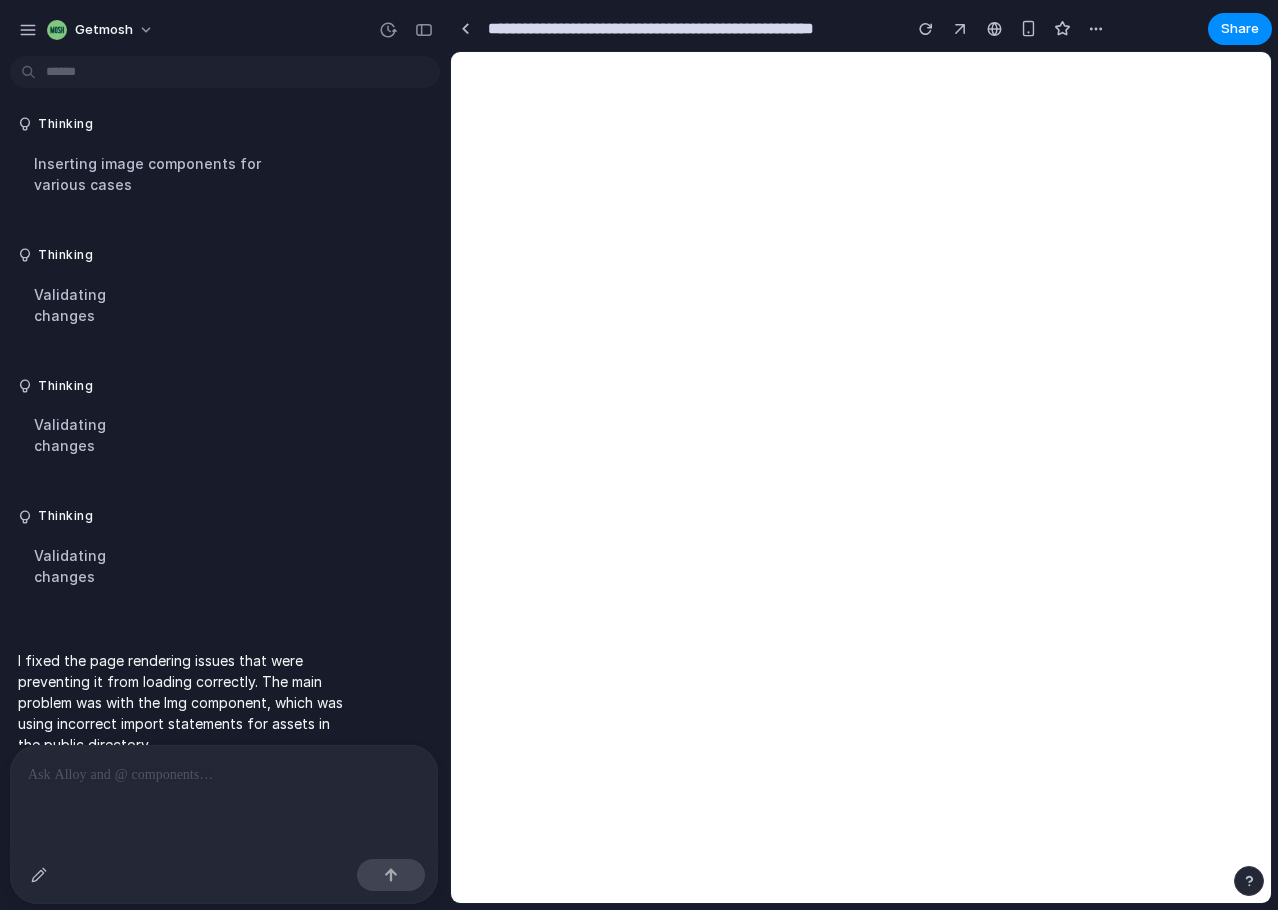 scroll, scrollTop: 413, scrollLeft: 0, axis: vertical 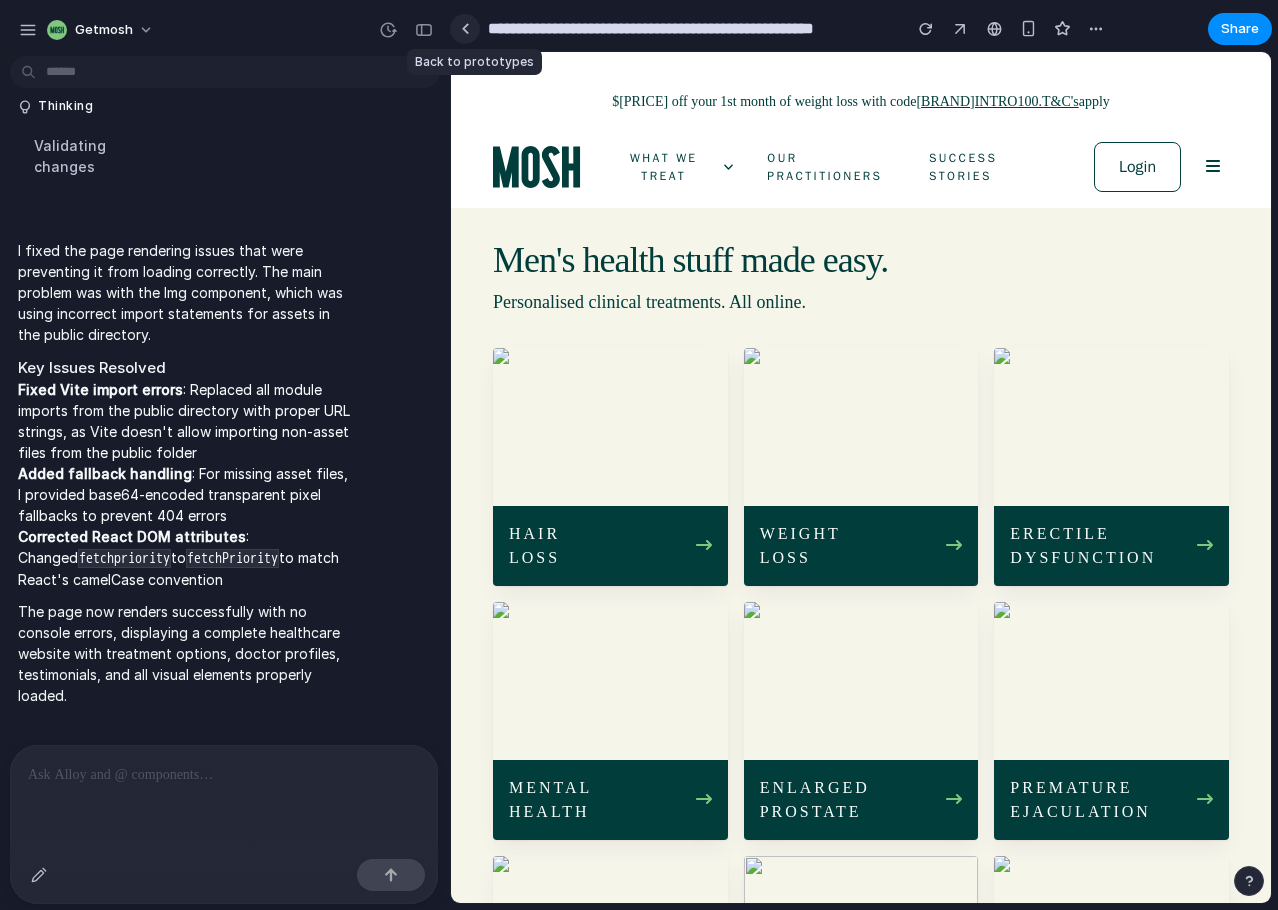 click at bounding box center [465, 28] 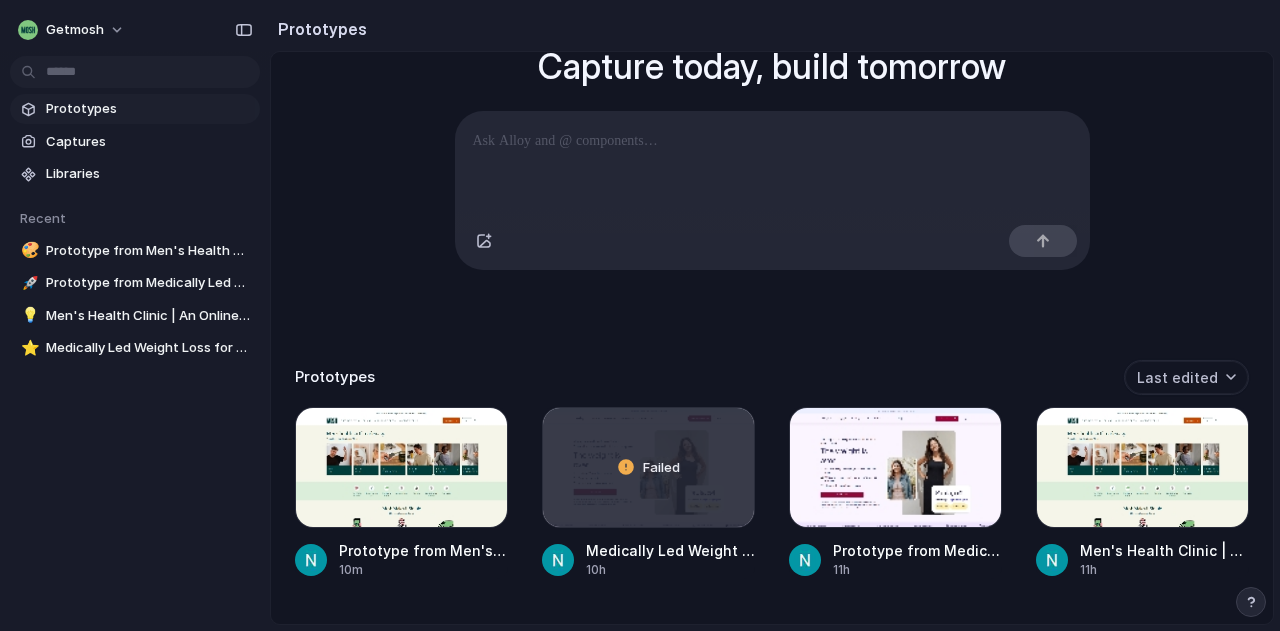 scroll, scrollTop: 184, scrollLeft: 0, axis: vertical 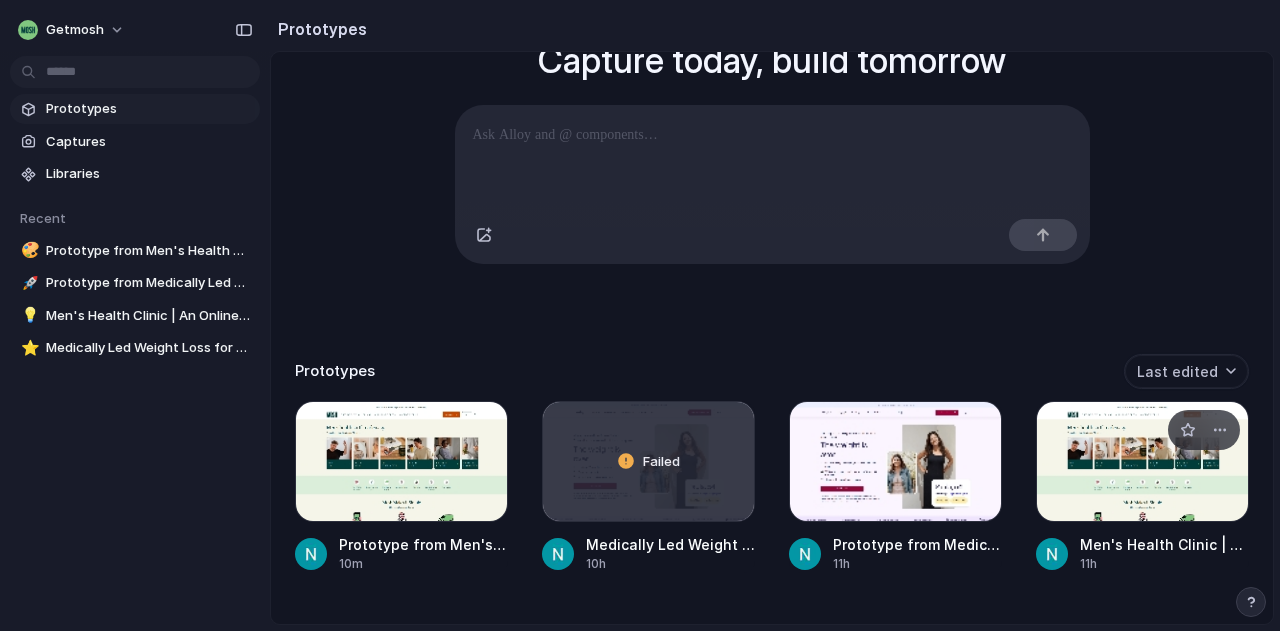 click at bounding box center [1142, 462] 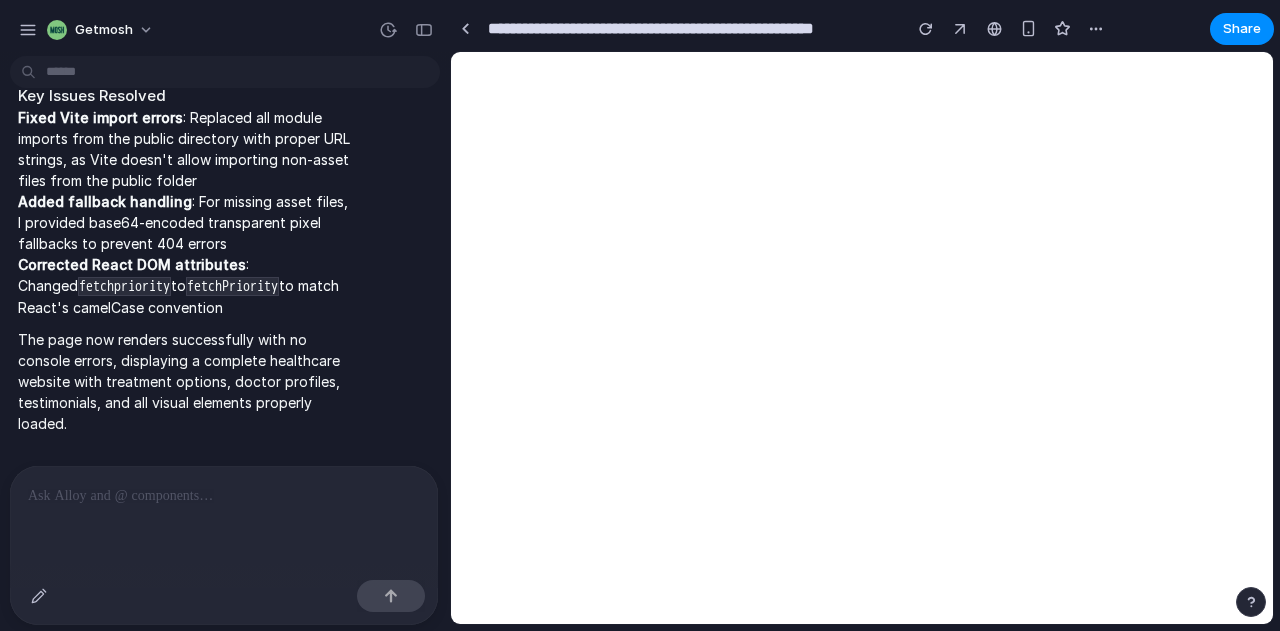 scroll, scrollTop: 688, scrollLeft: 0, axis: vertical 